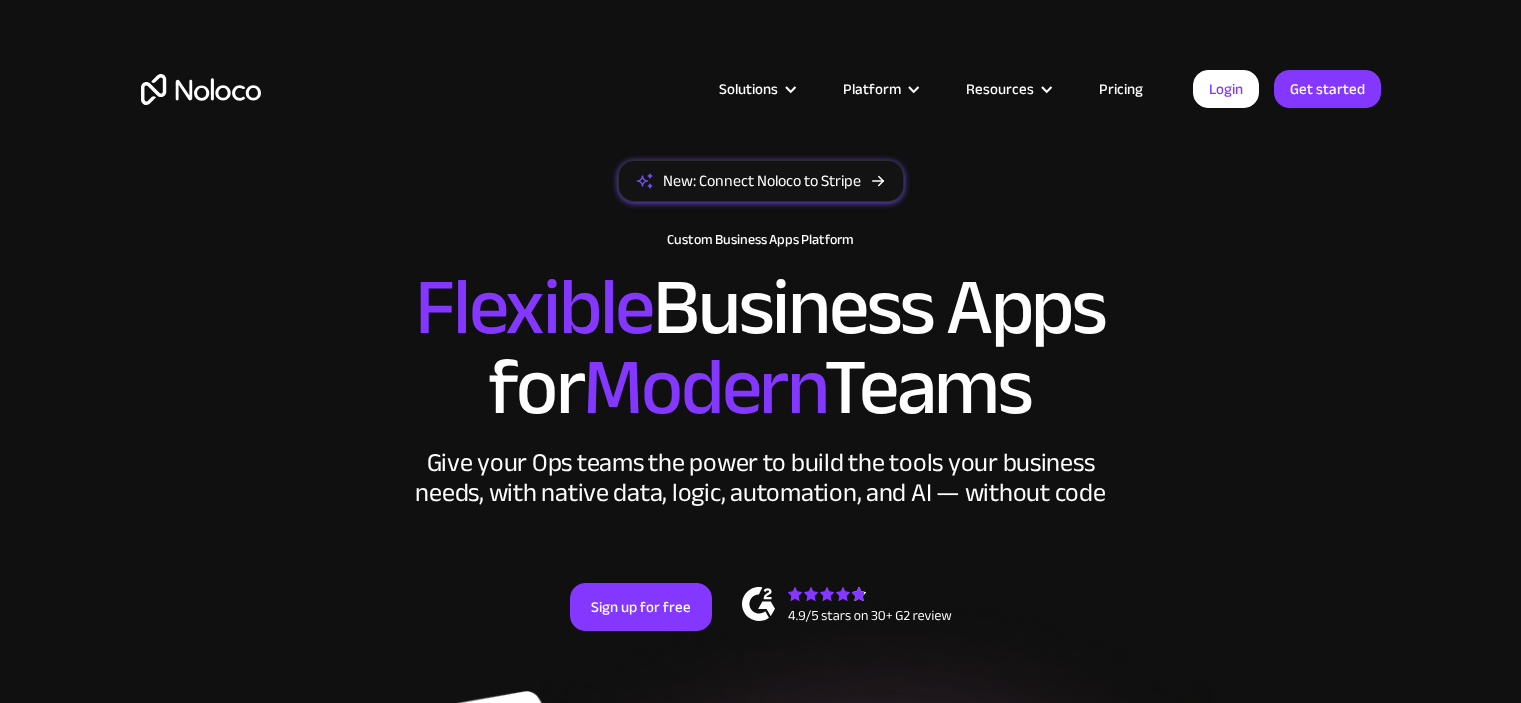 scroll, scrollTop: 0, scrollLeft: 0, axis: both 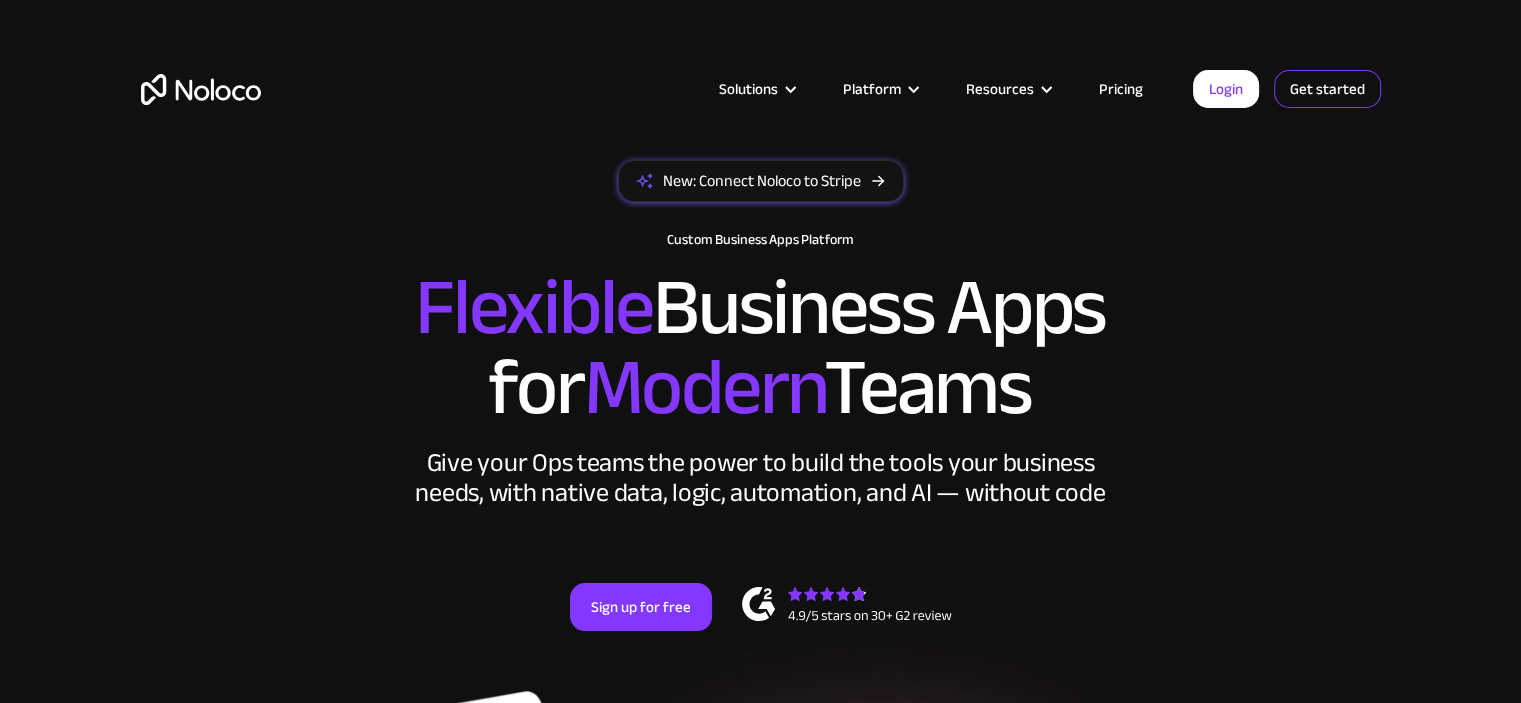 click on "Get started" at bounding box center [1327, 89] 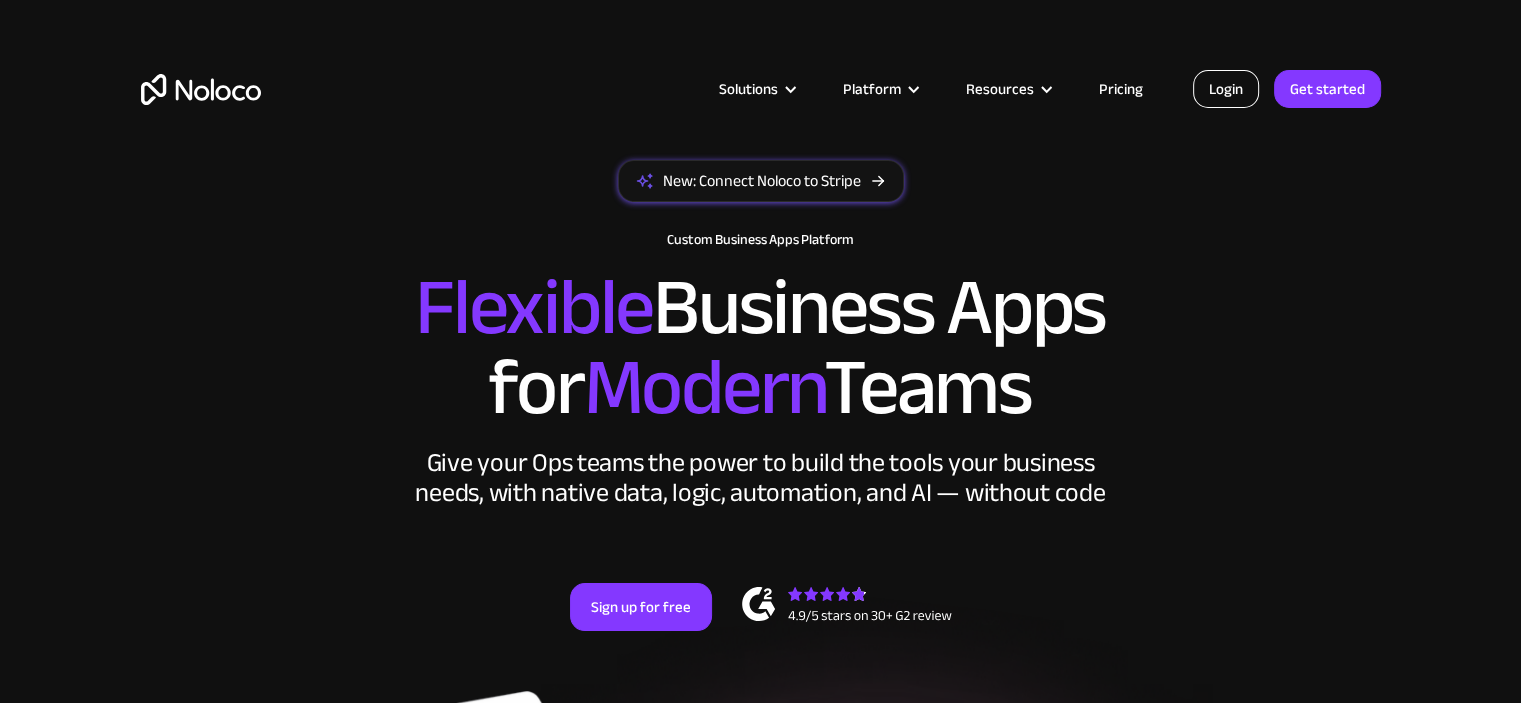 click on "Login" at bounding box center [1226, 89] 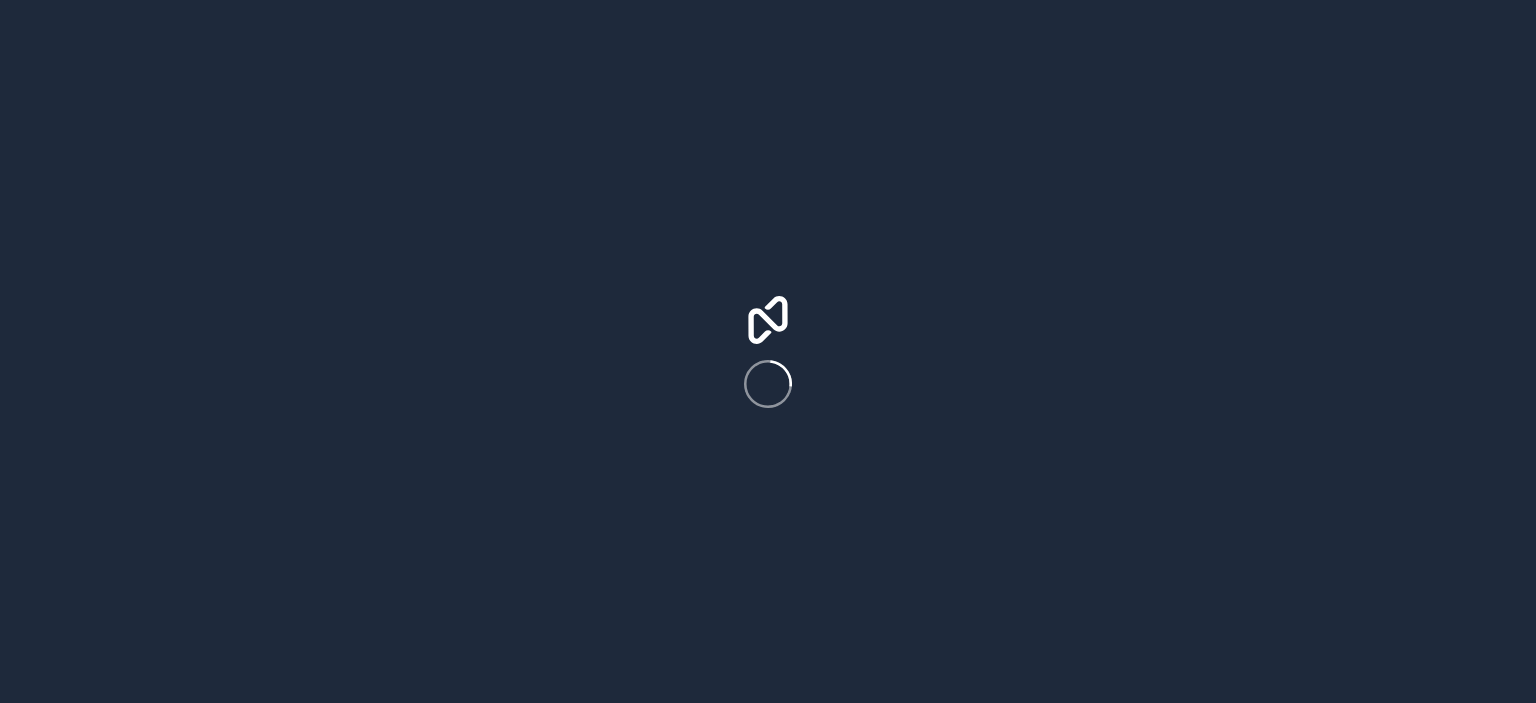 scroll, scrollTop: 0, scrollLeft: 0, axis: both 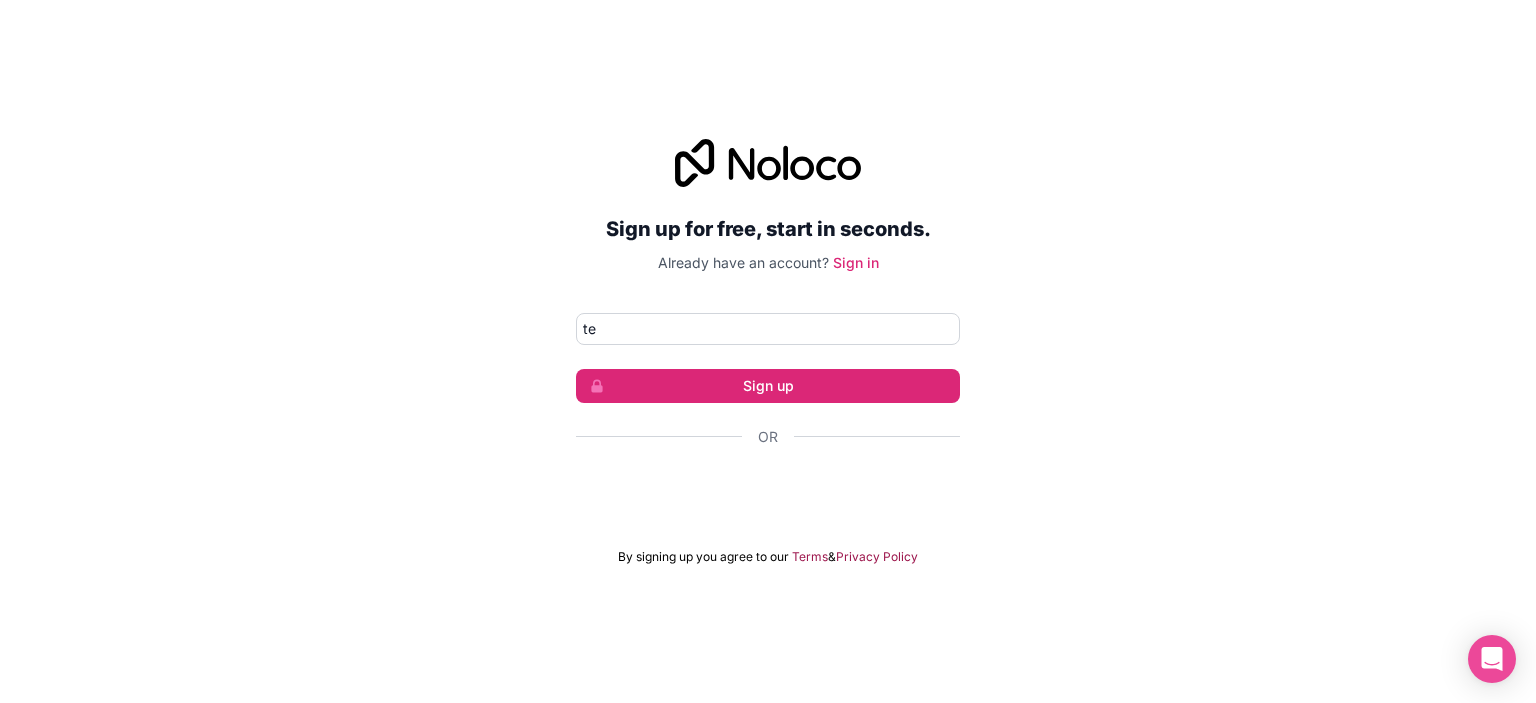 type on "t" 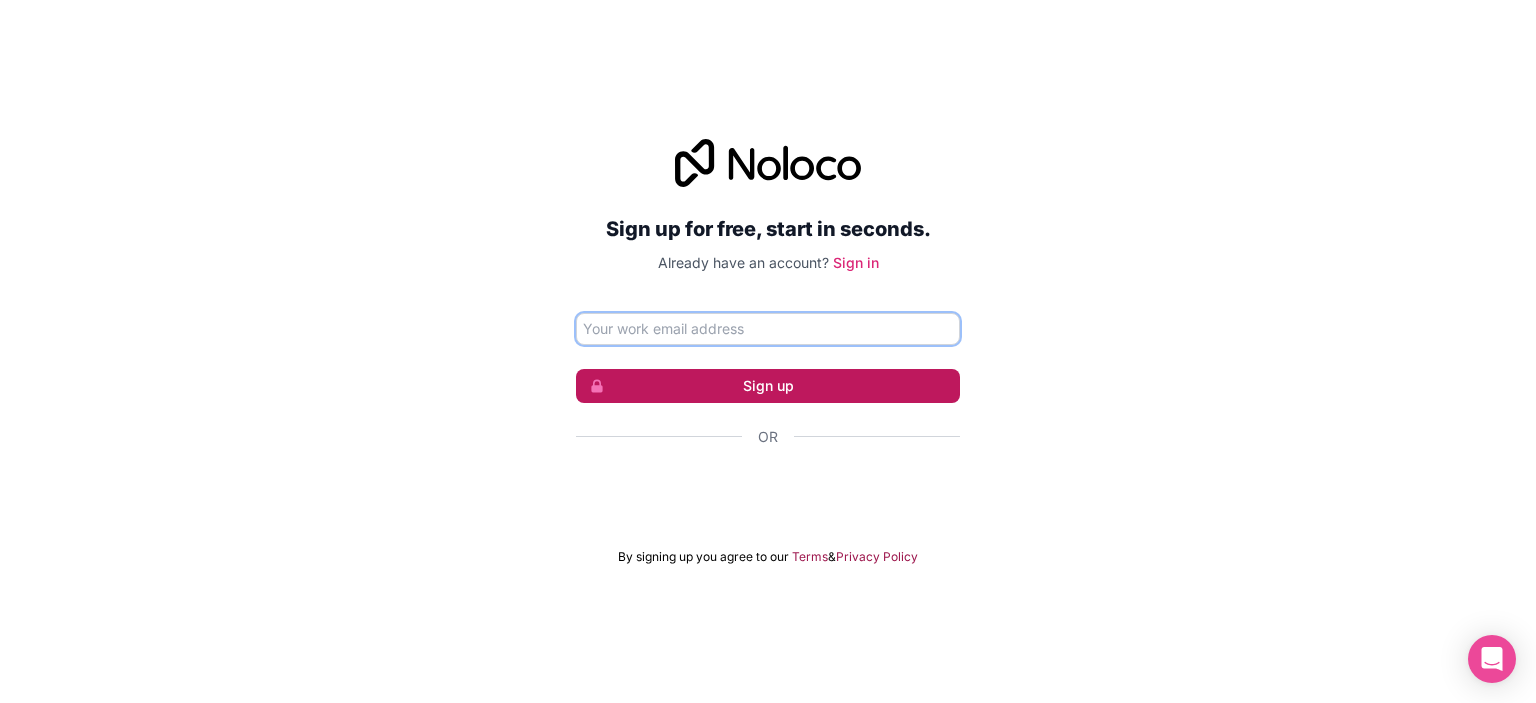 paste on "qagithubcopilot_1@testmailaccount.com" 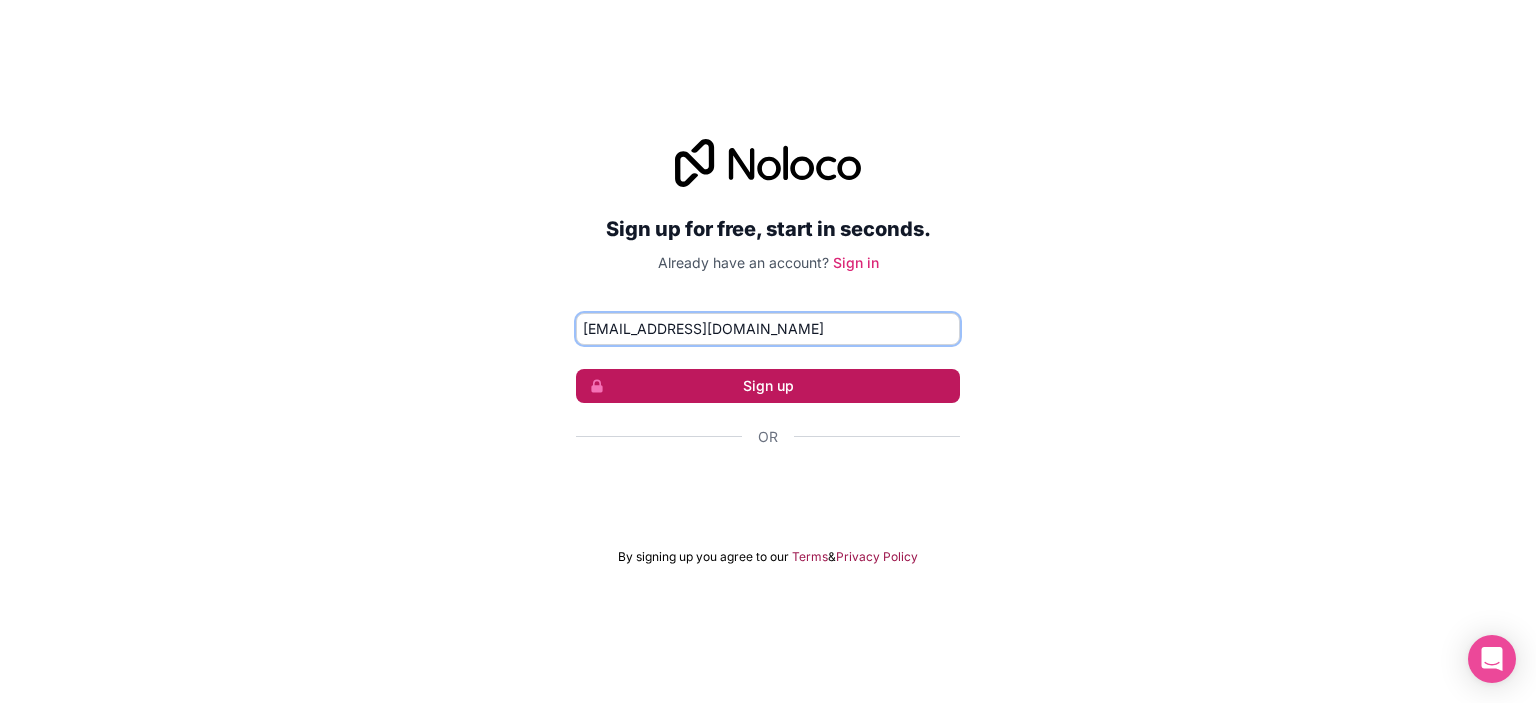 type on "qagithubcopilot_1@testmailaccount.com" 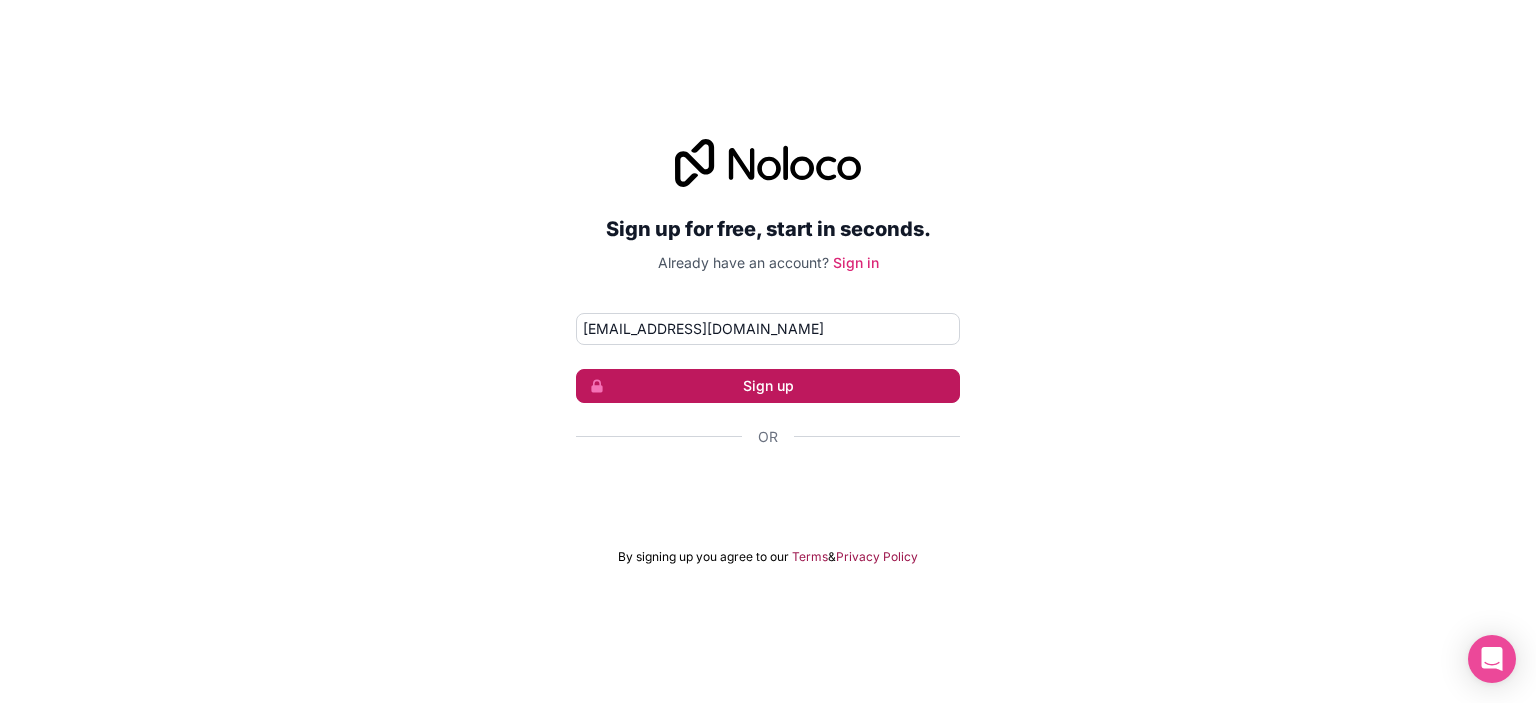 click on "Sign up" at bounding box center [768, 386] 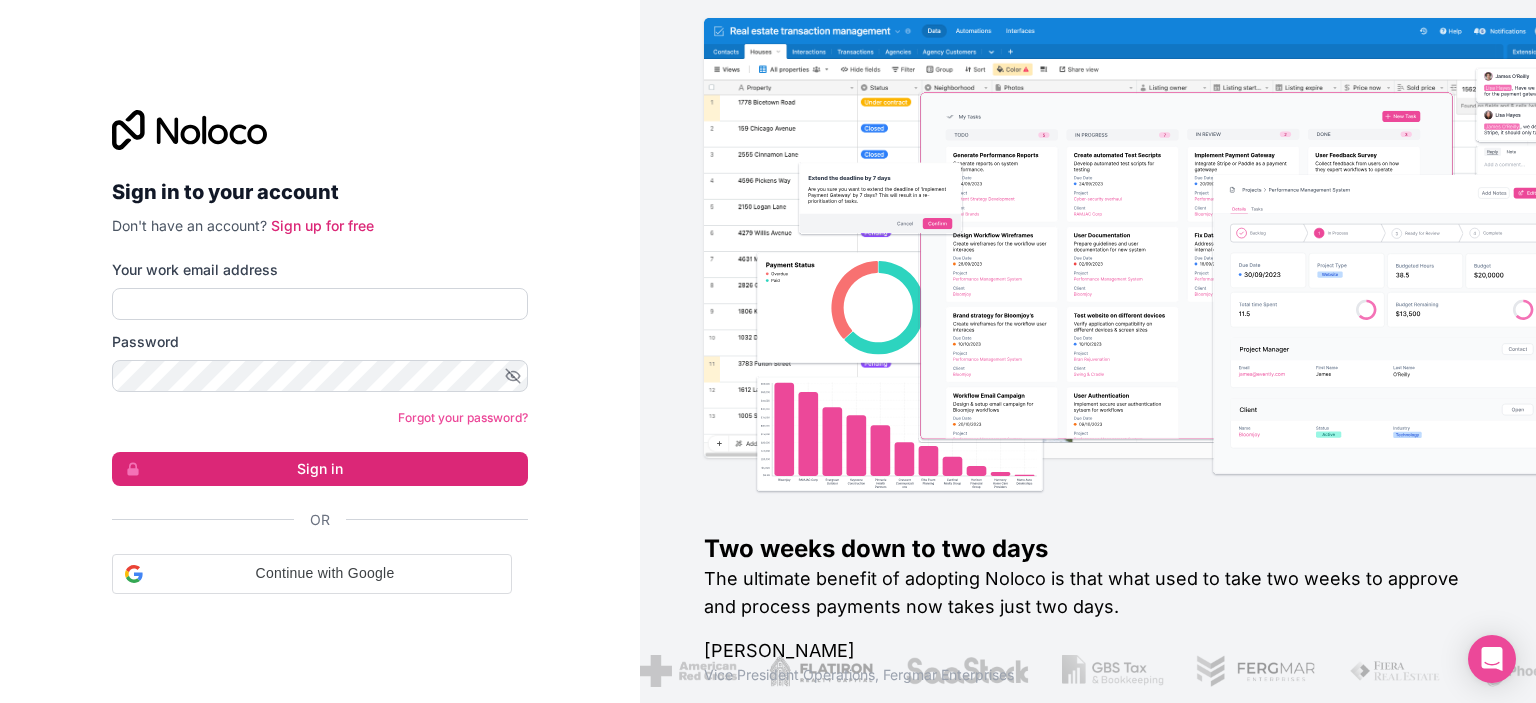 scroll, scrollTop: 0, scrollLeft: 0, axis: both 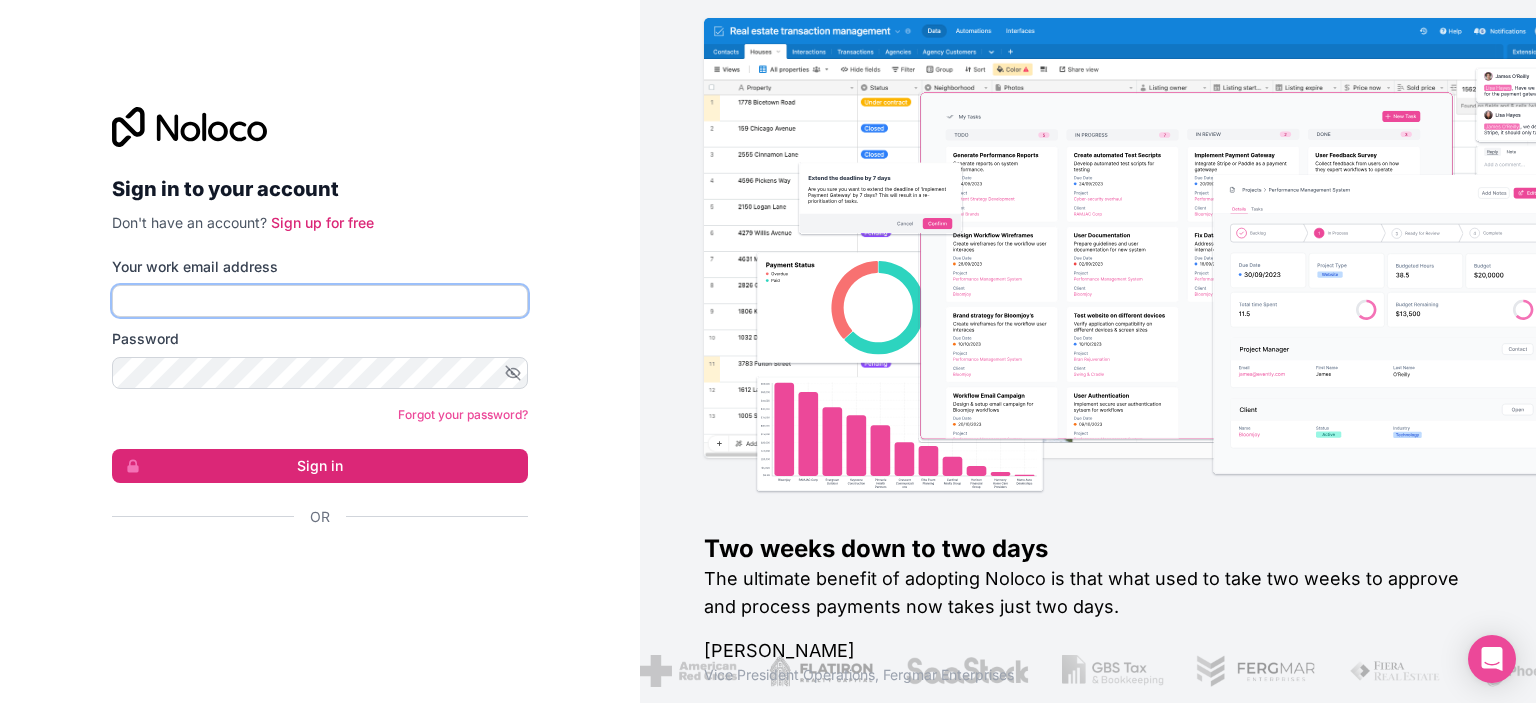 click on "Your work email address" at bounding box center [320, 301] 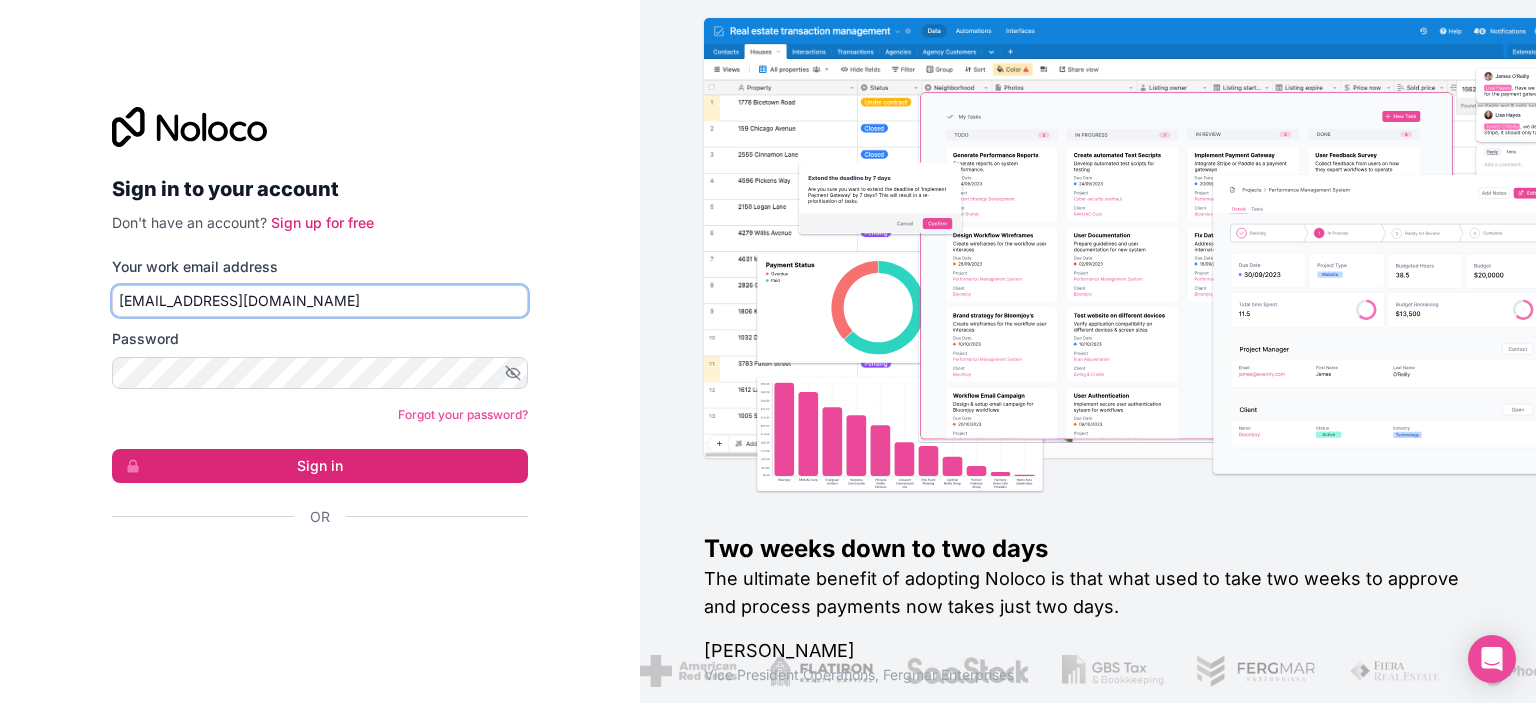 type on "qagithubcopilot_1@testmailaccount.com" 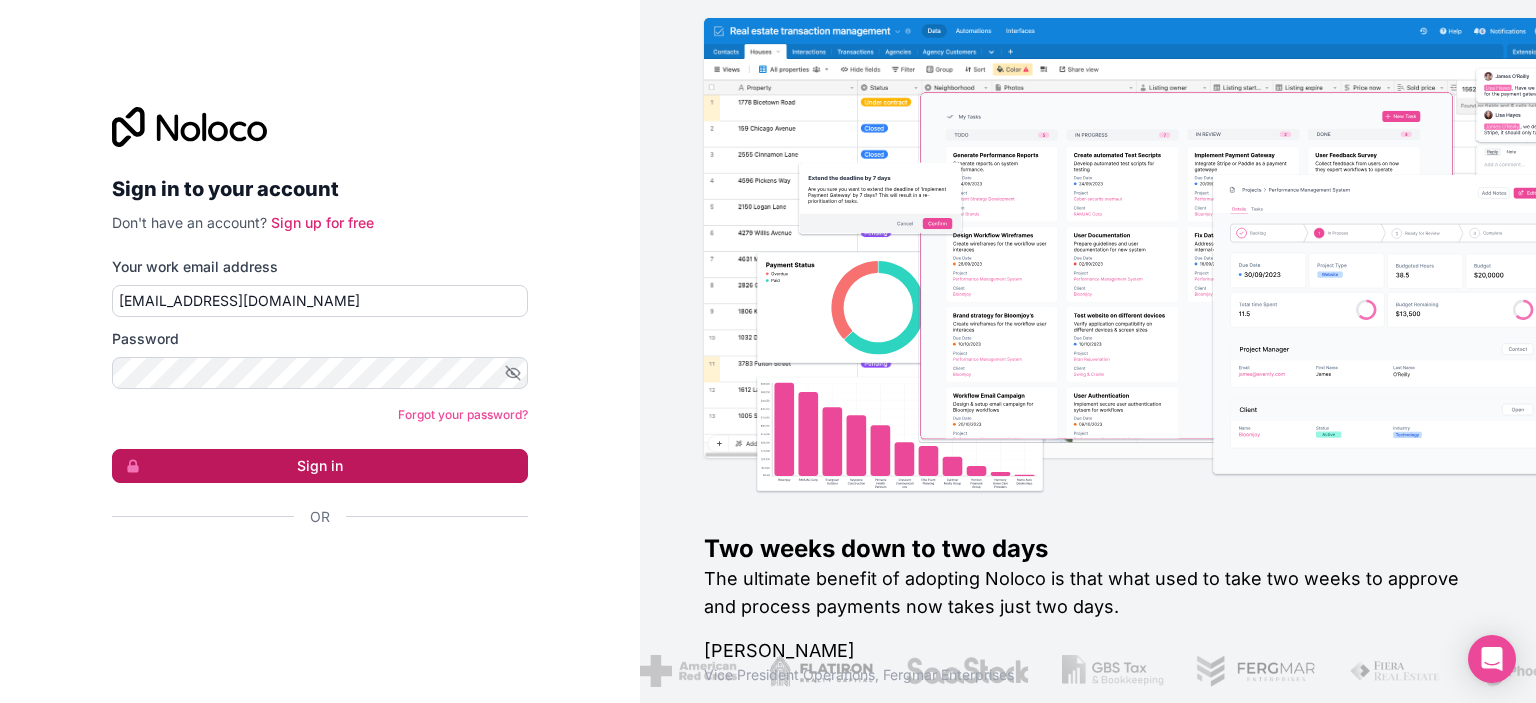 click on "Sign in" at bounding box center [320, 466] 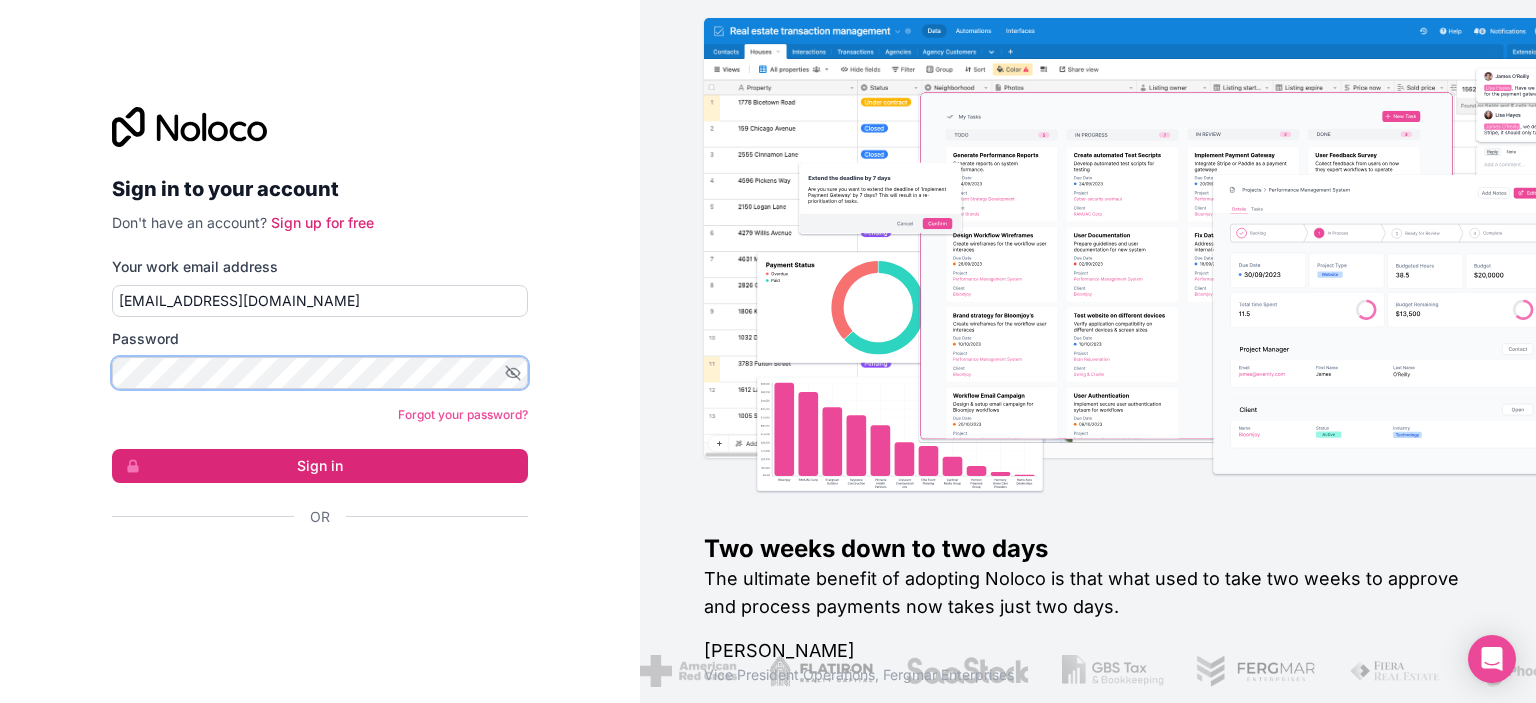 click on "Sign in" at bounding box center [320, 466] 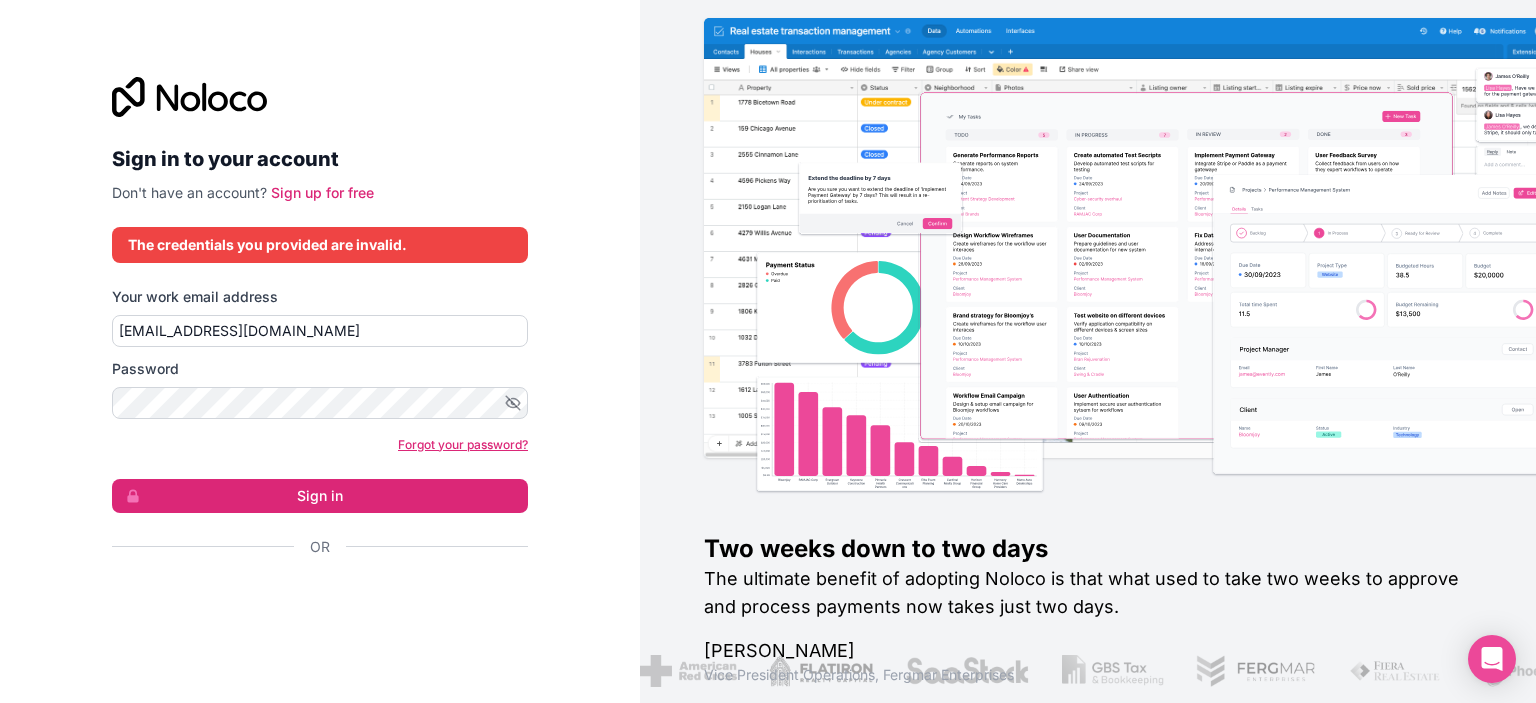 click on "Forgot your password?" at bounding box center [463, 444] 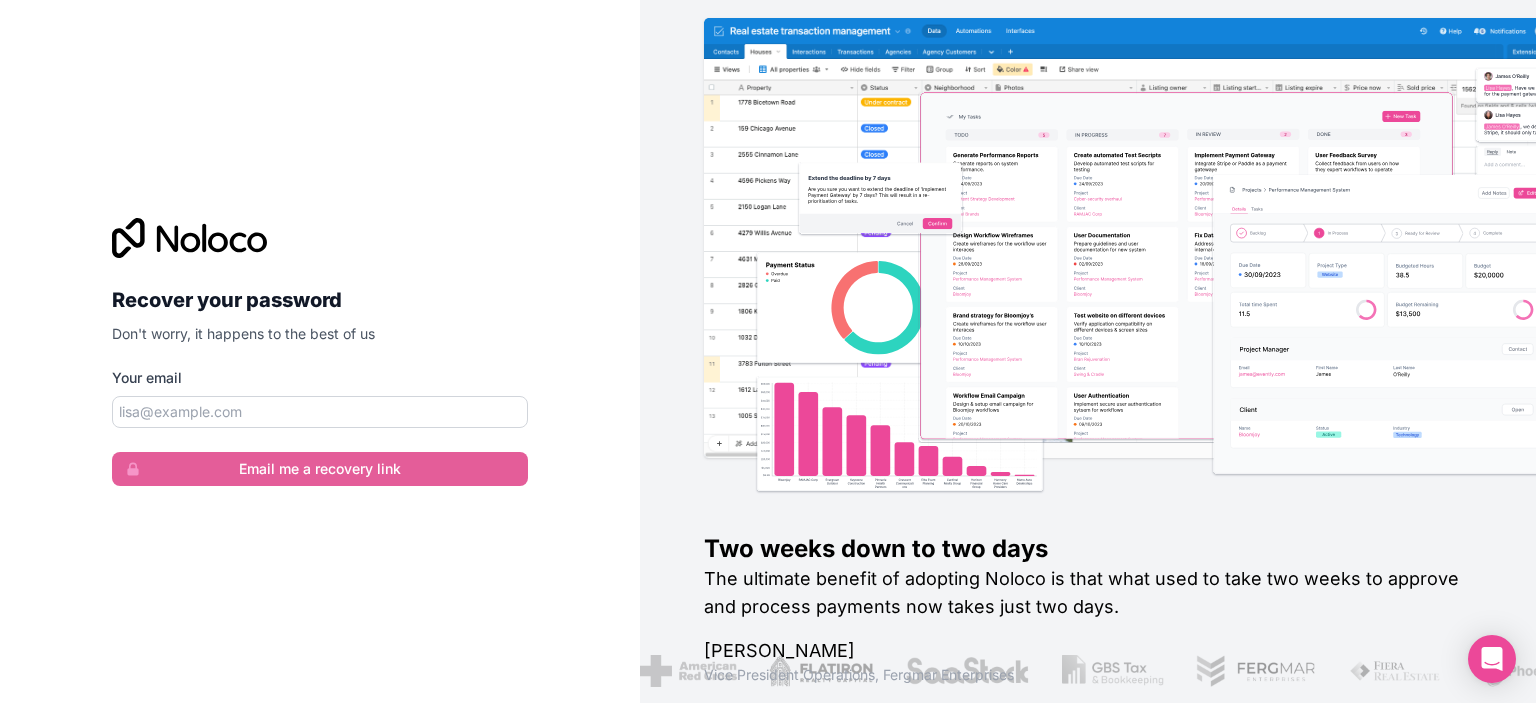 scroll, scrollTop: 0, scrollLeft: 0, axis: both 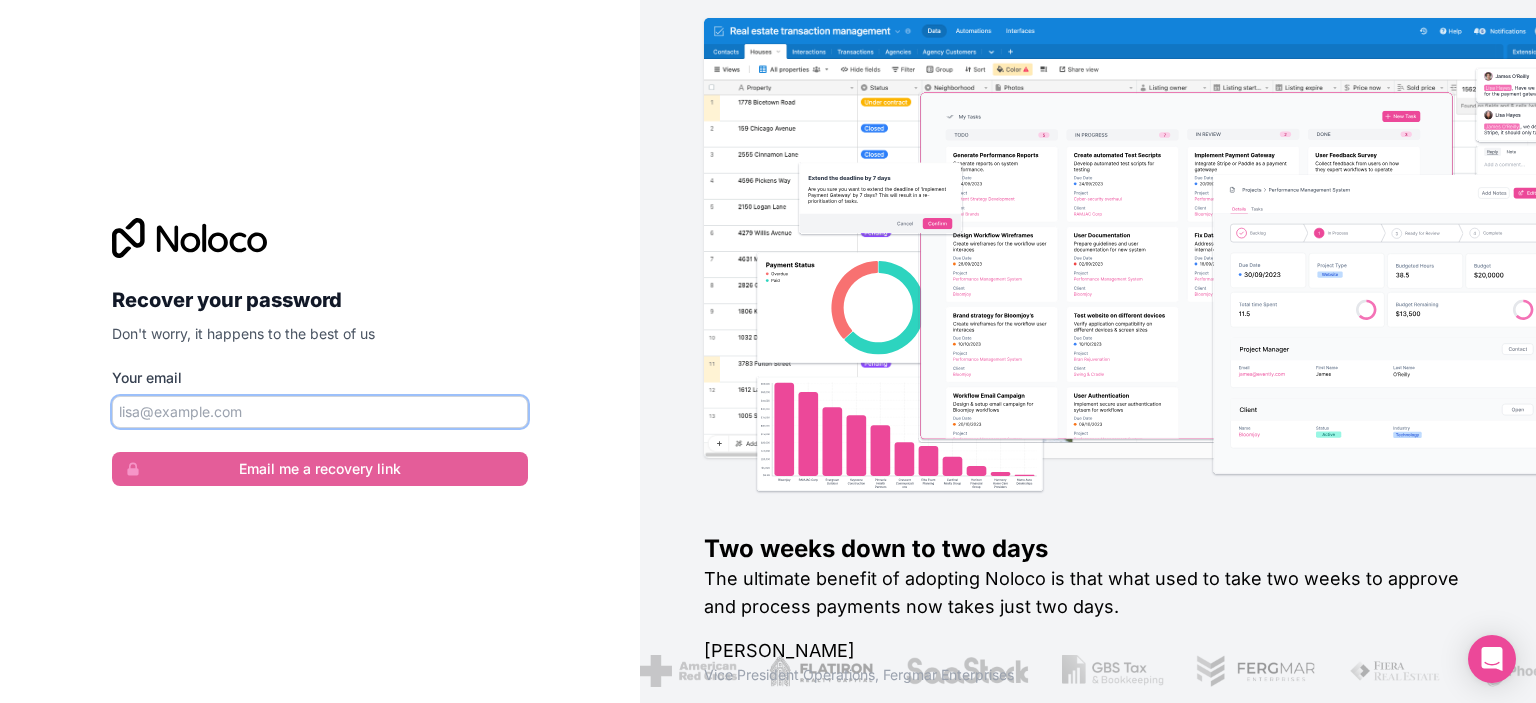 click on "Your email" at bounding box center [320, 412] 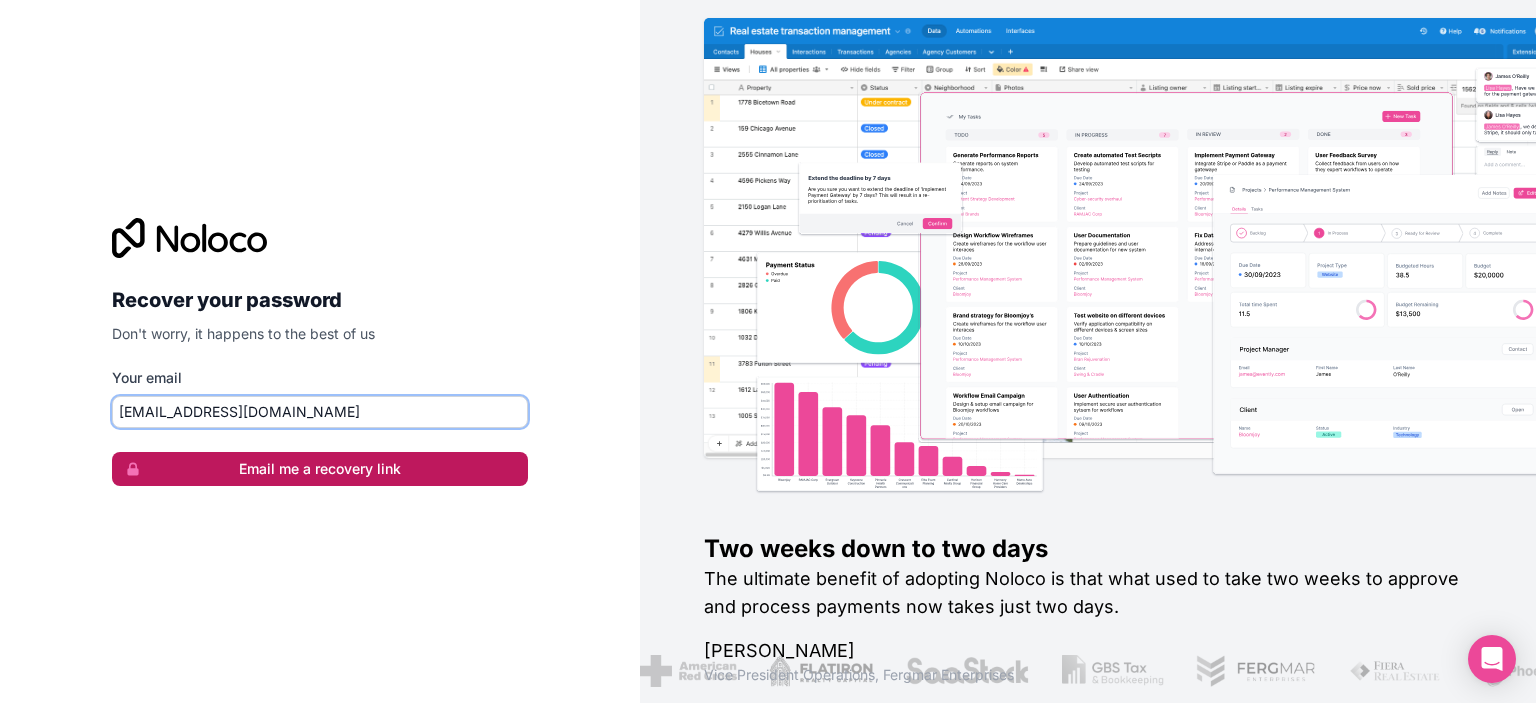 type on "qagithubcopilot_1@testmailaccount.com" 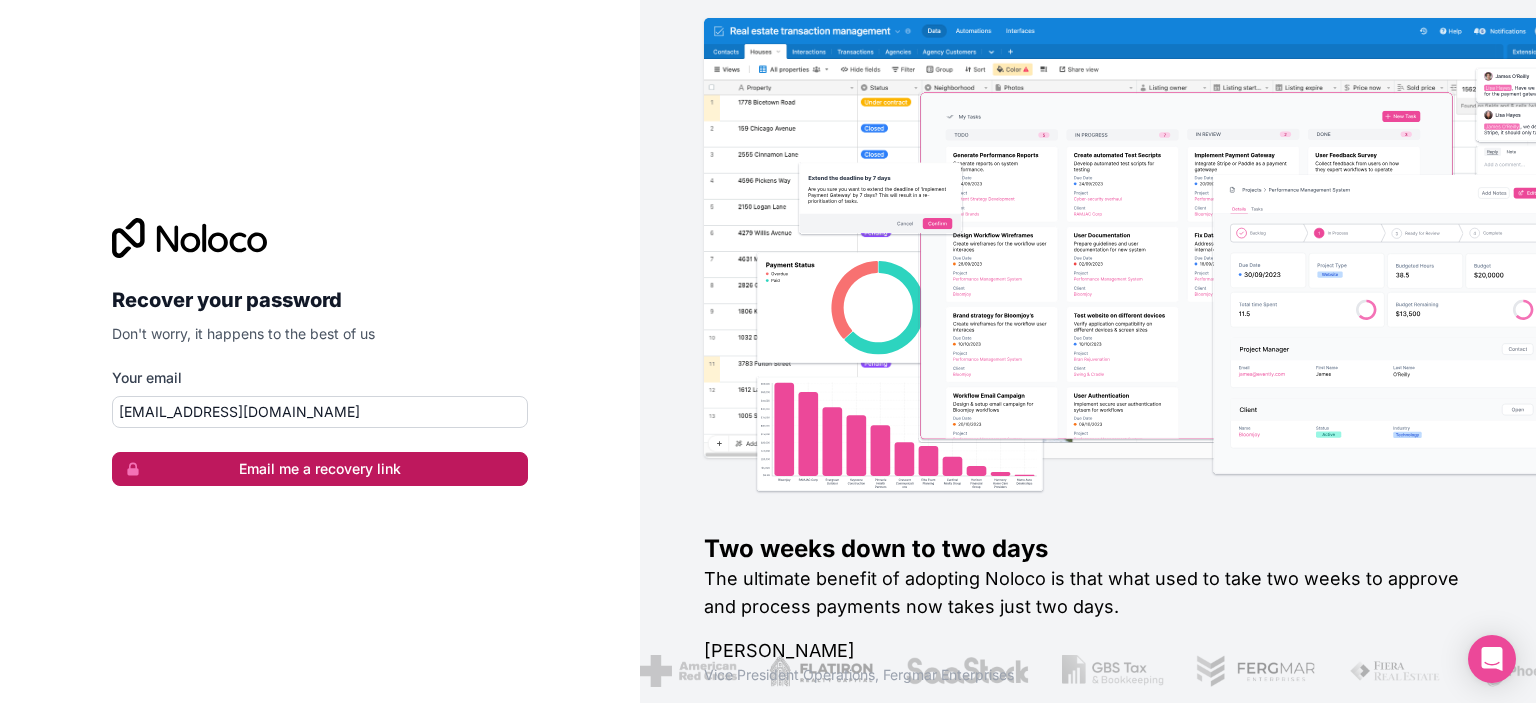 click on "Email me a recovery link" at bounding box center [320, 469] 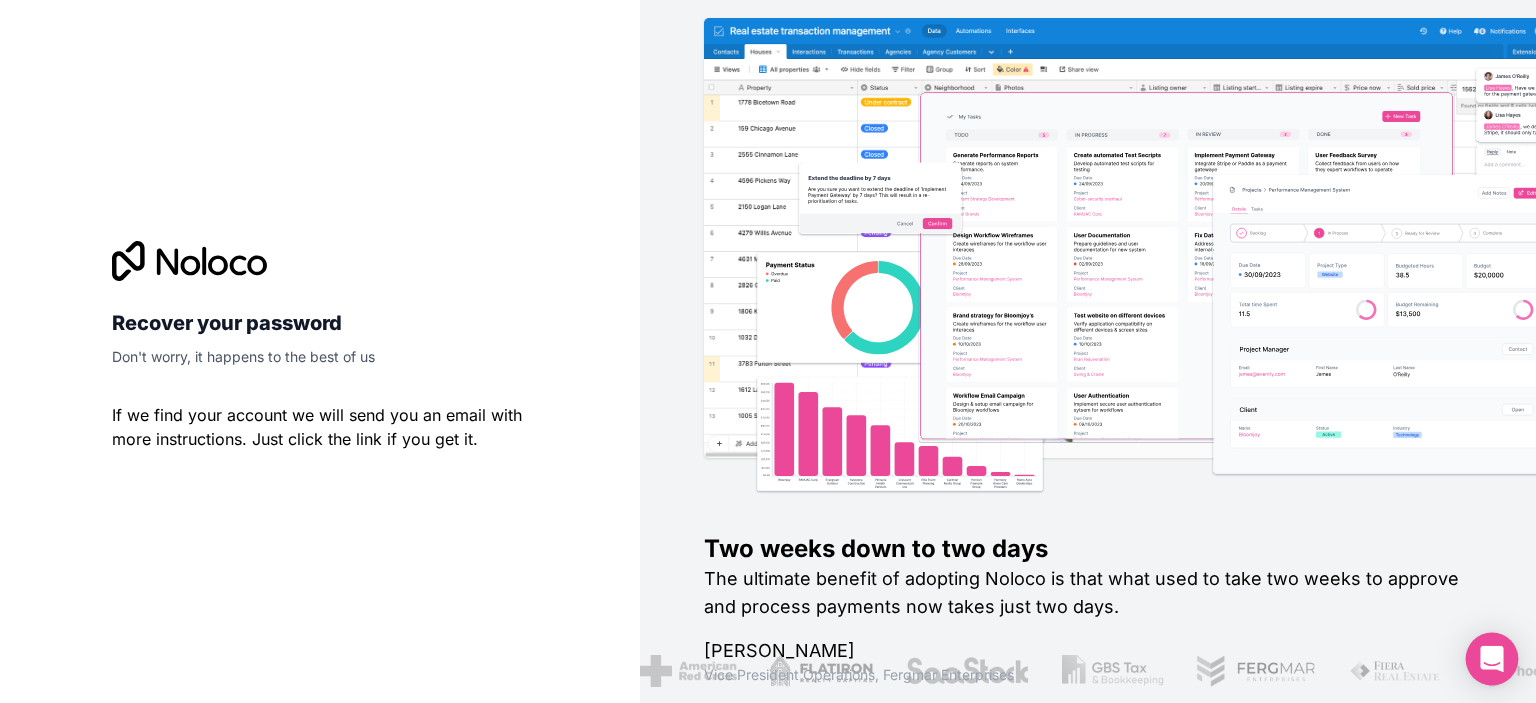 click 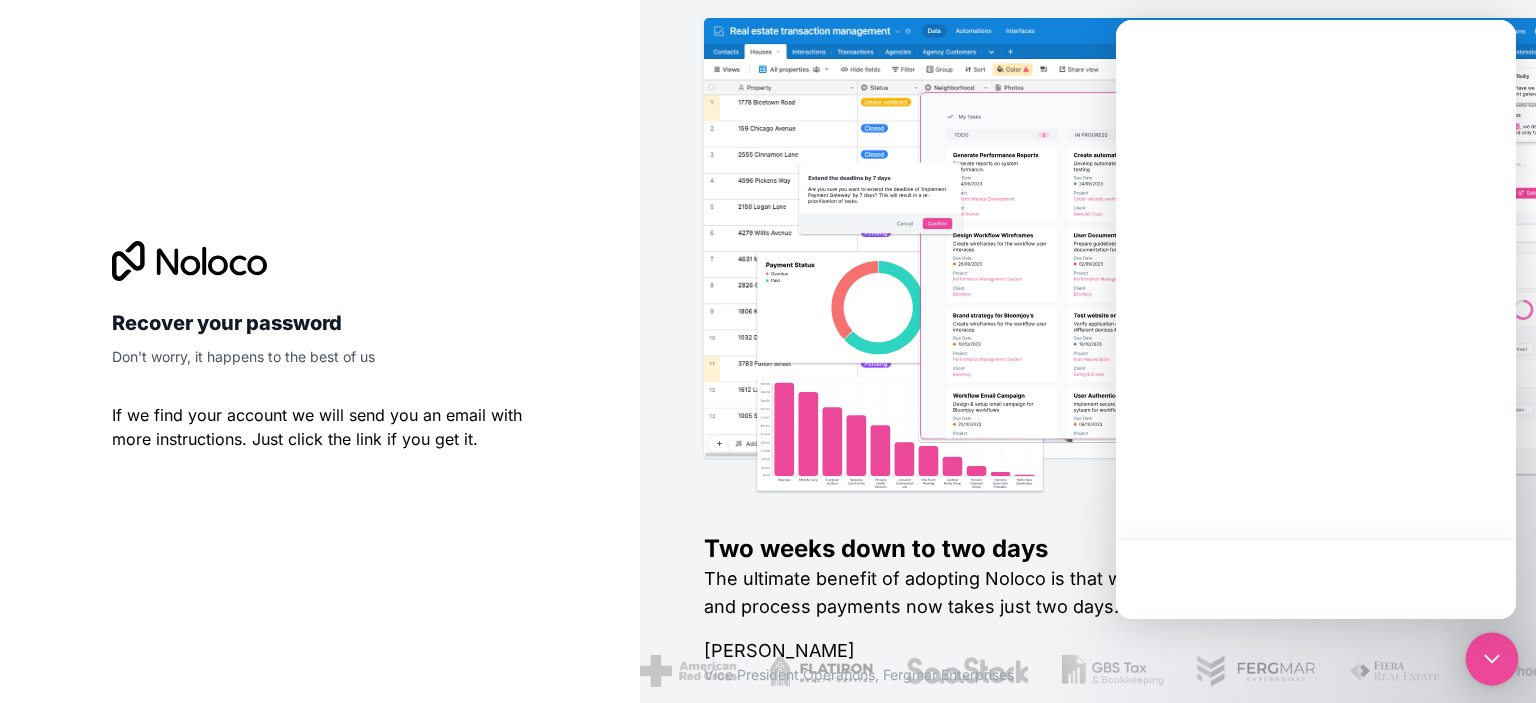 scroll, scrollTop: 0, scrollLeft: 0, axis: both 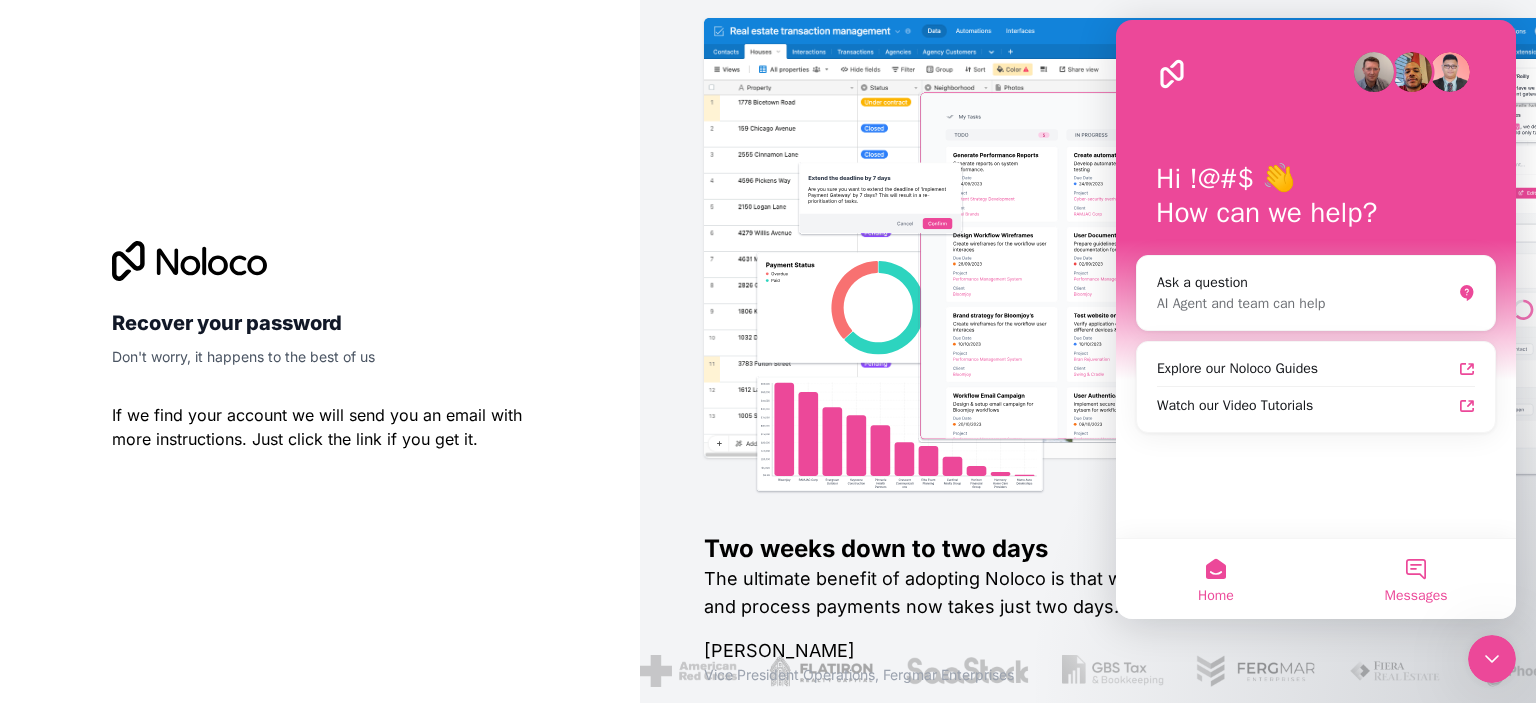 click on "Messages" at bounding box center [1416, 579] 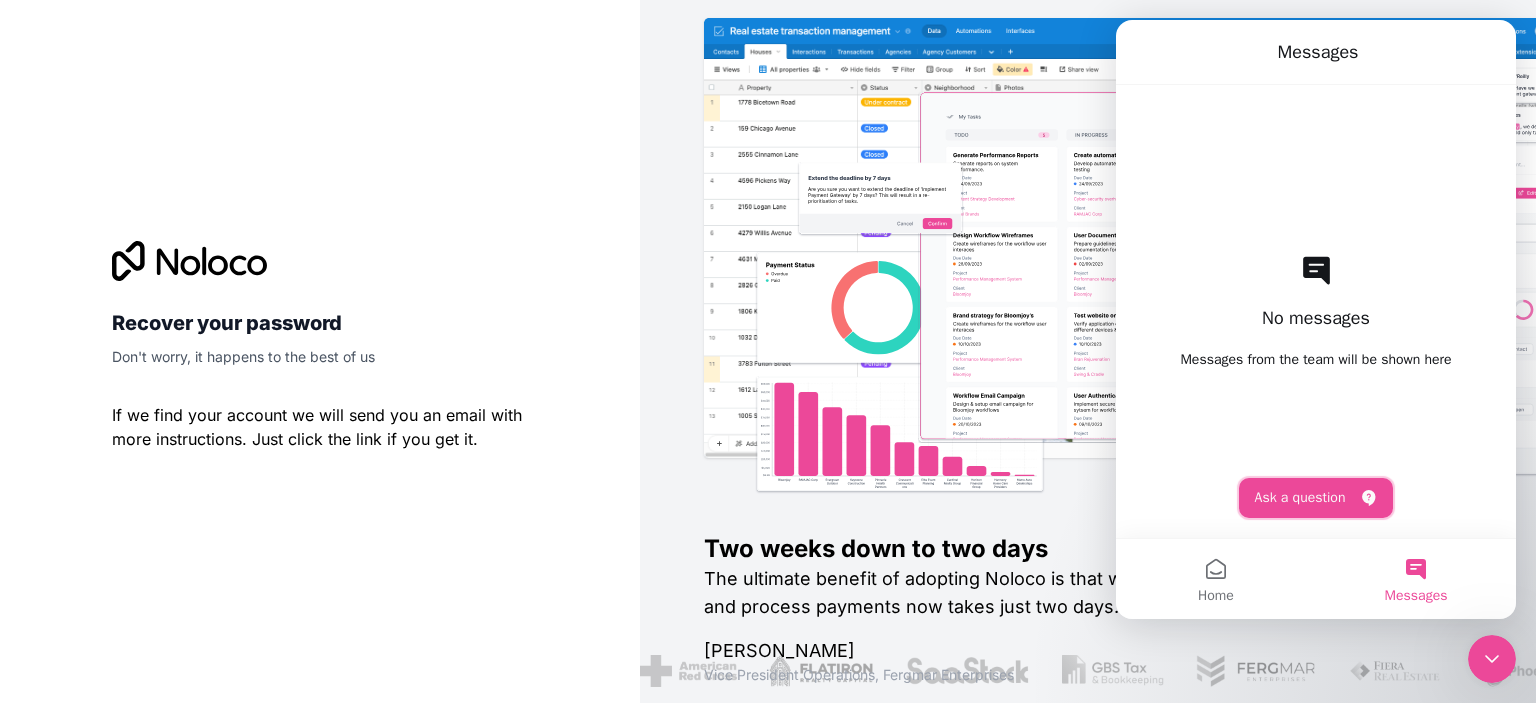 click on "Ask a question" at bounding box center (1316, 498) 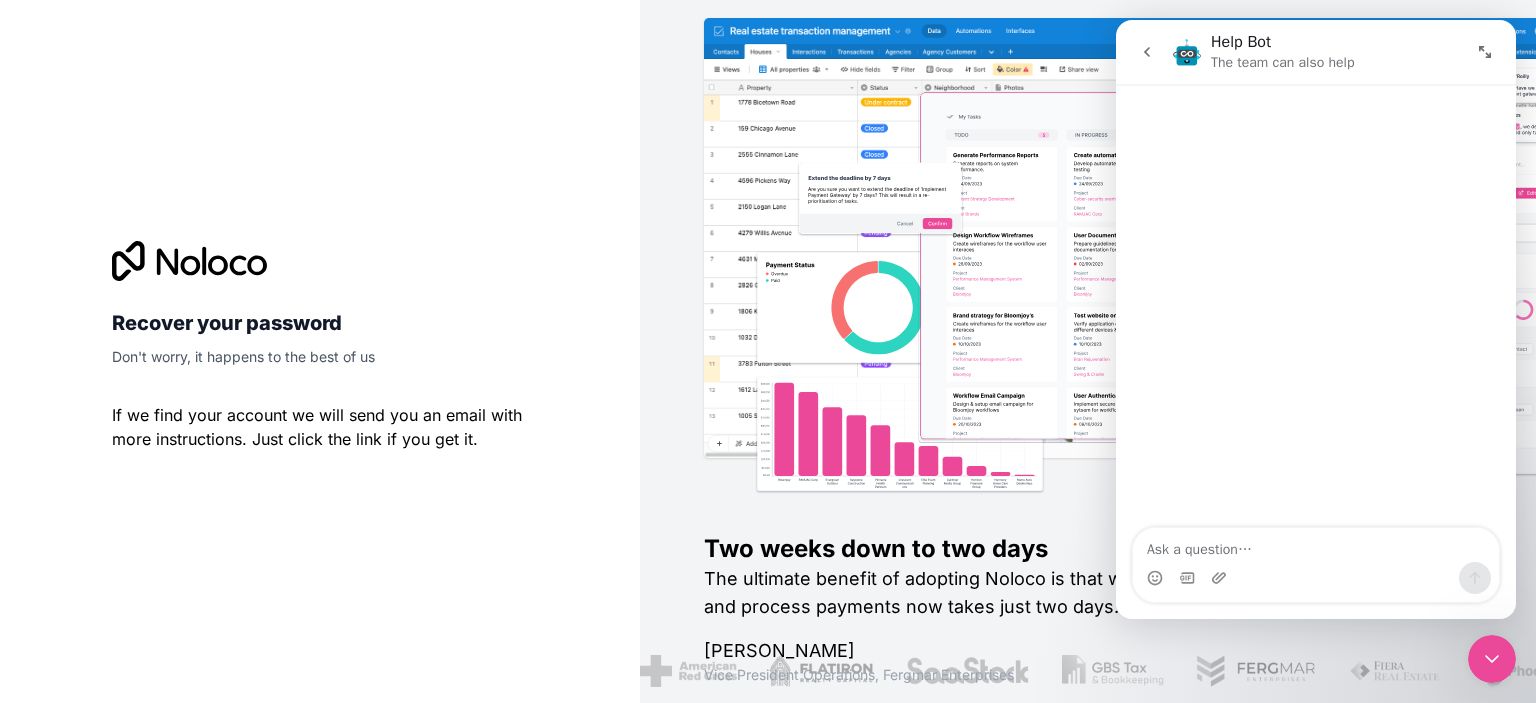 click at bounding box center (1147, 52) 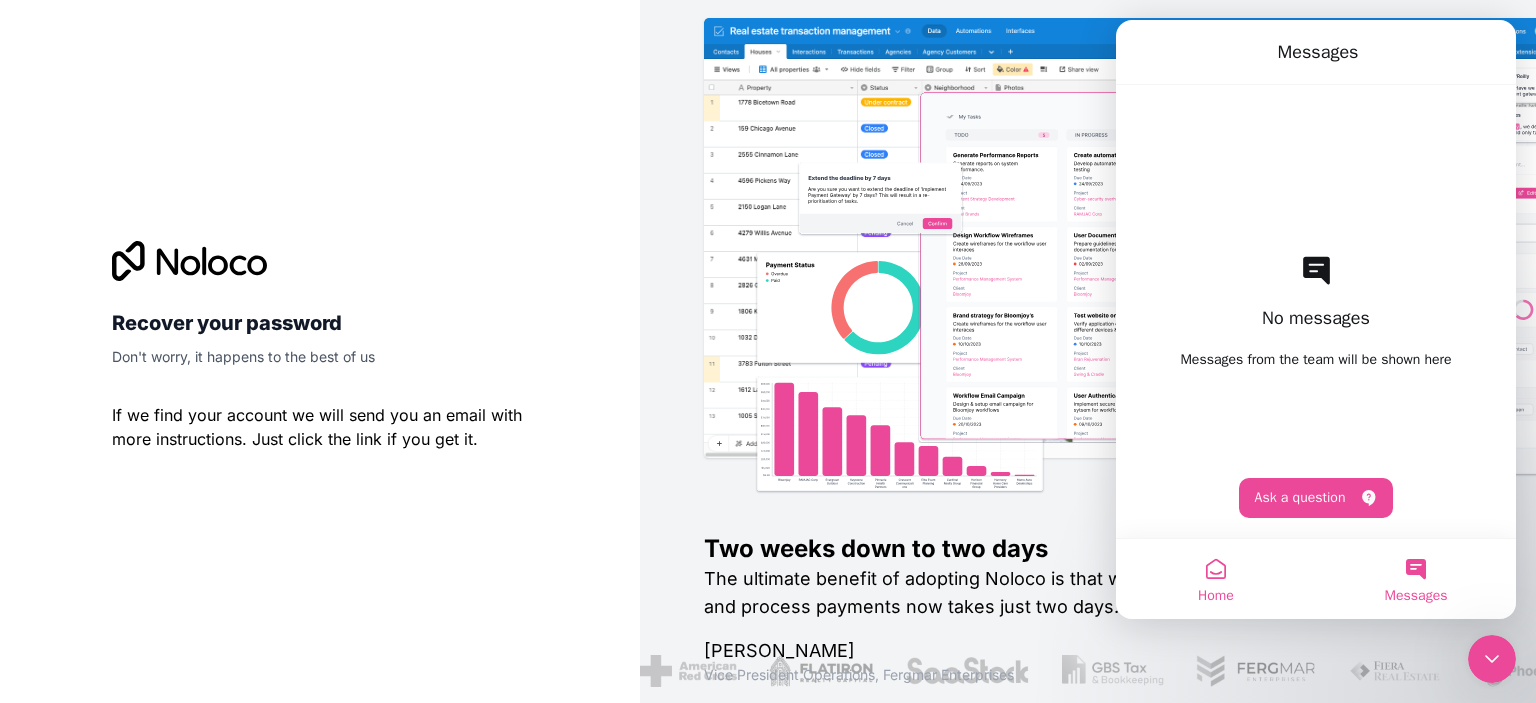 click on "Home" at bounding box center [1216, 579] 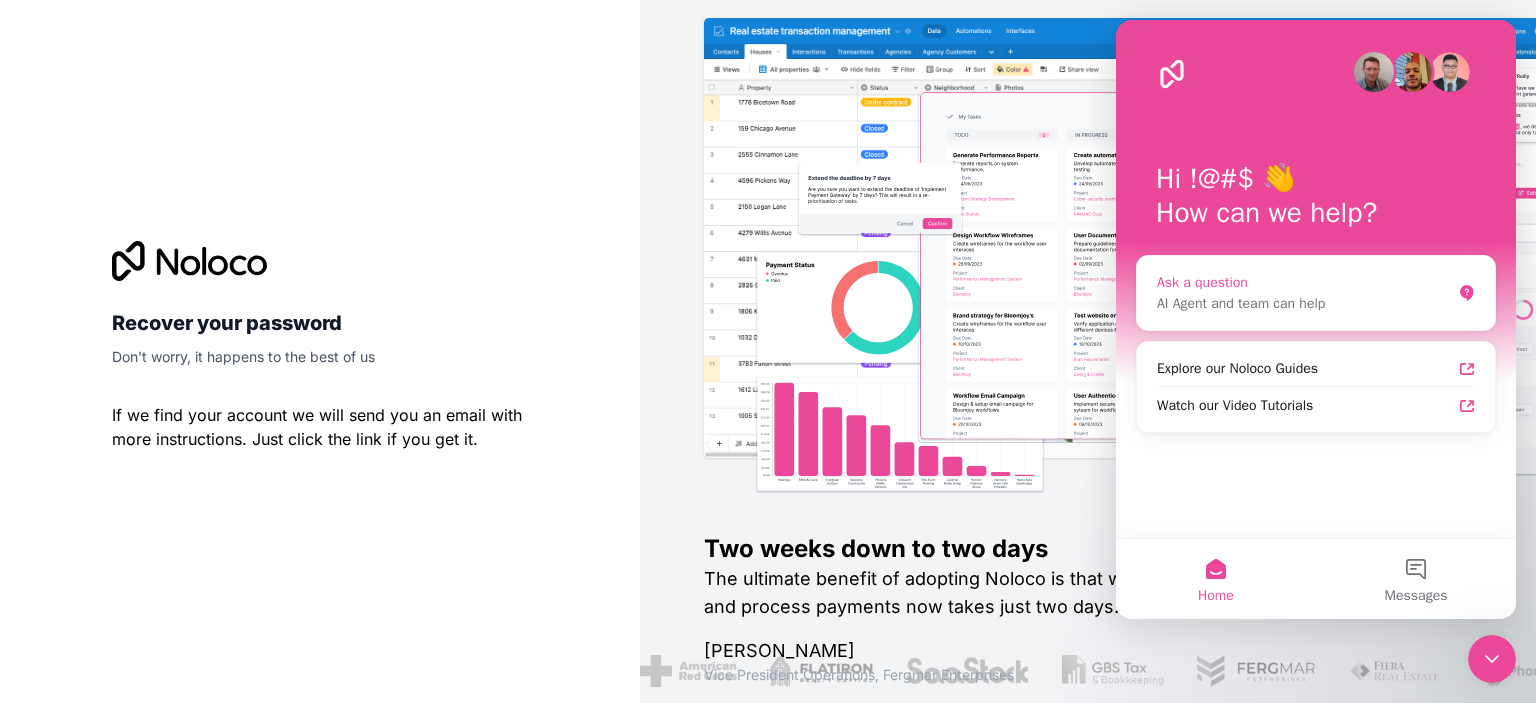 click on "AI Agent and team can help" at bounding box center (1304, 303) 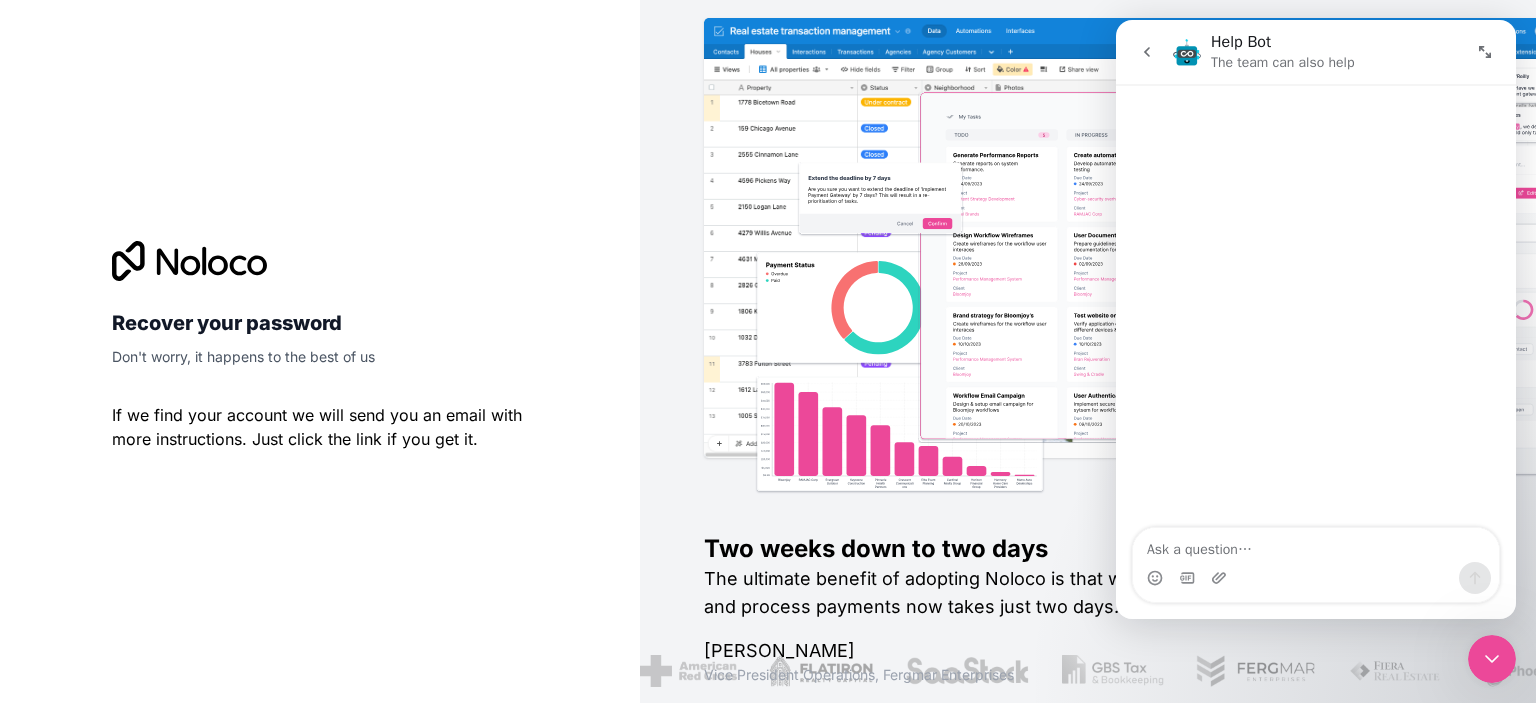 click 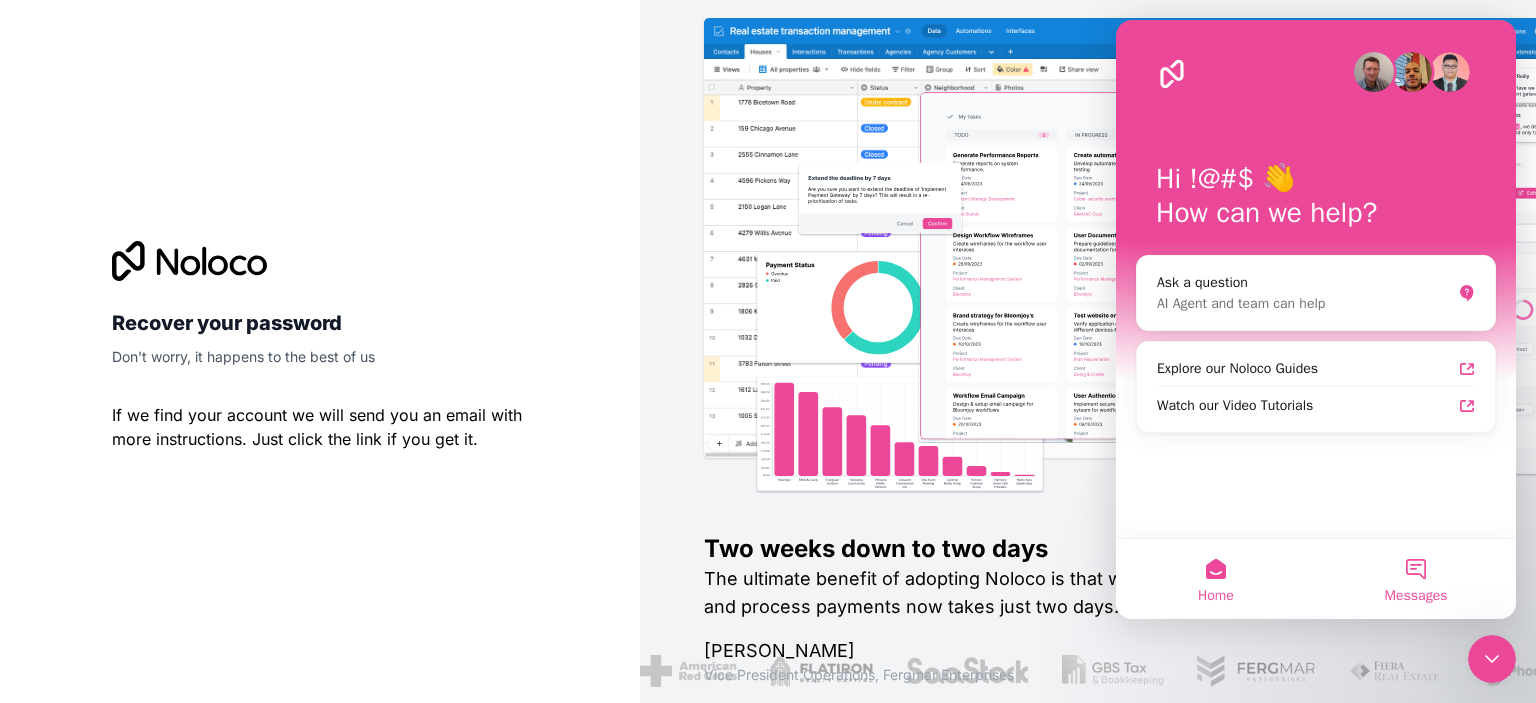 click on "Messages" at bounding box center [1416, 579] 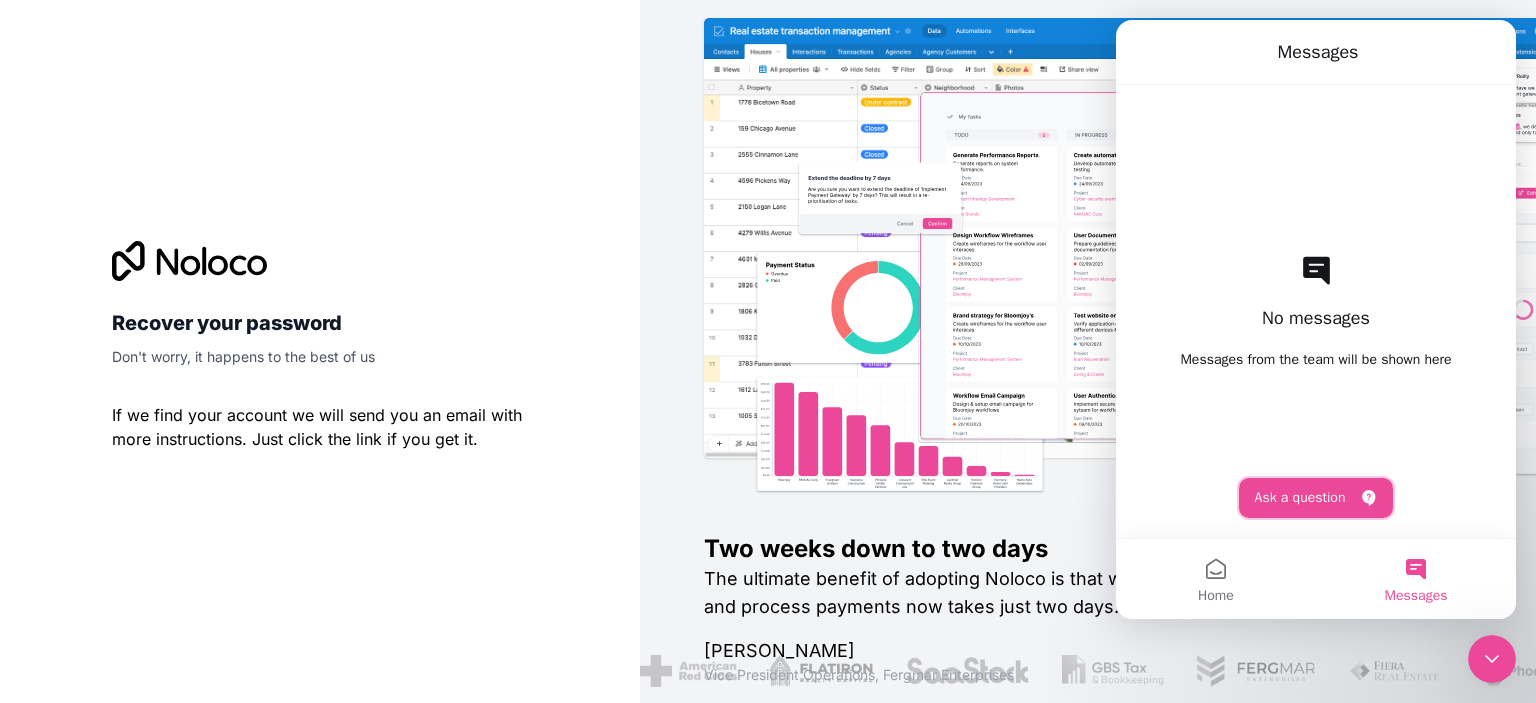 click on "Ask a question" at bounding box center (1316, 498) 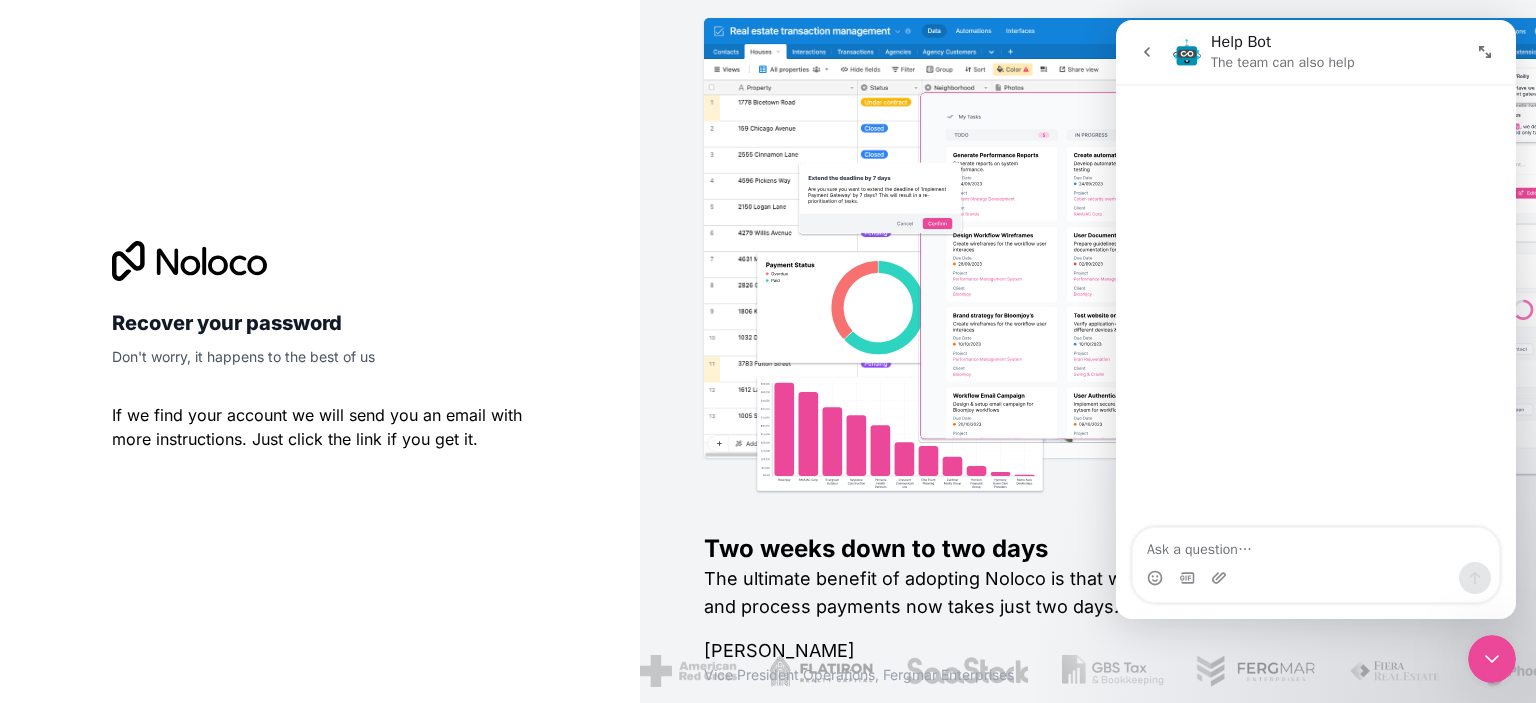 click at bounding box center [1316, 545] 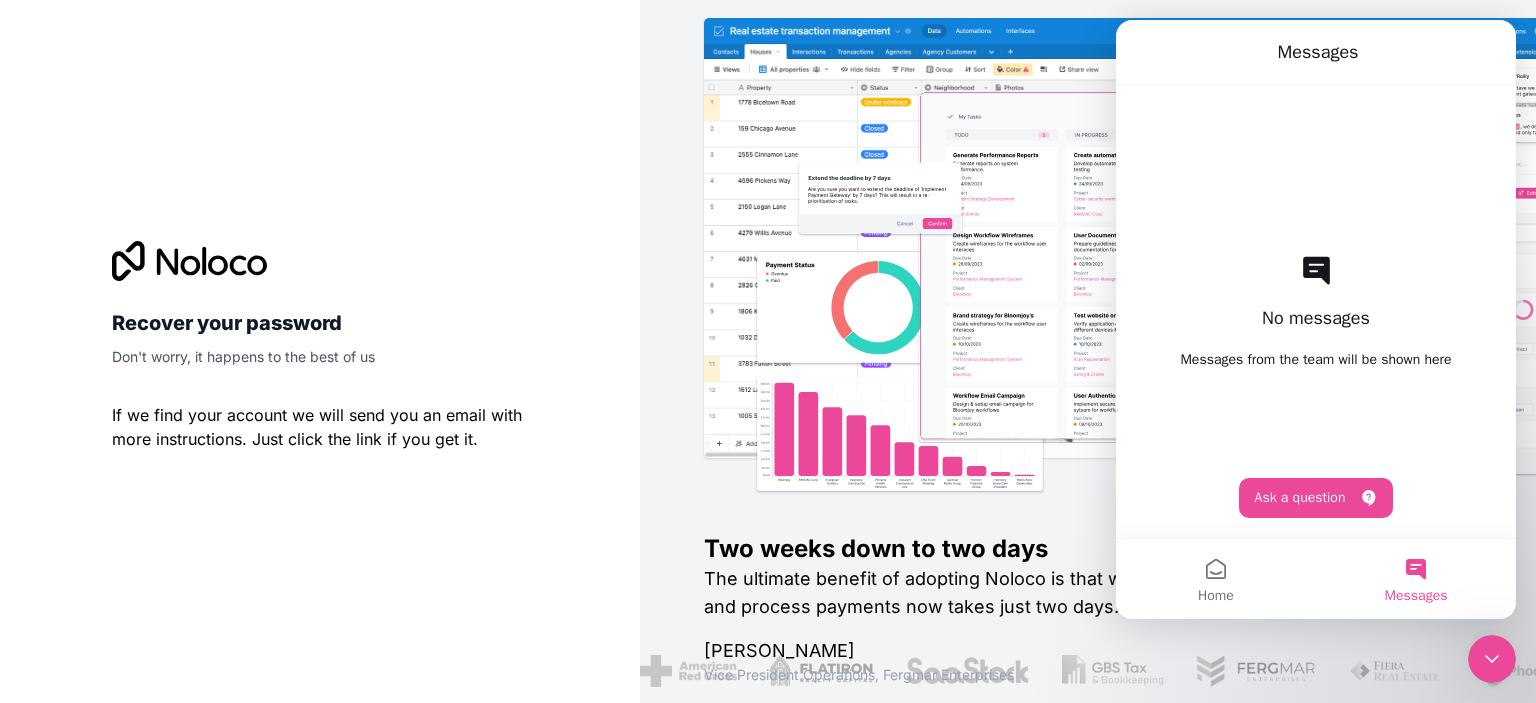 click 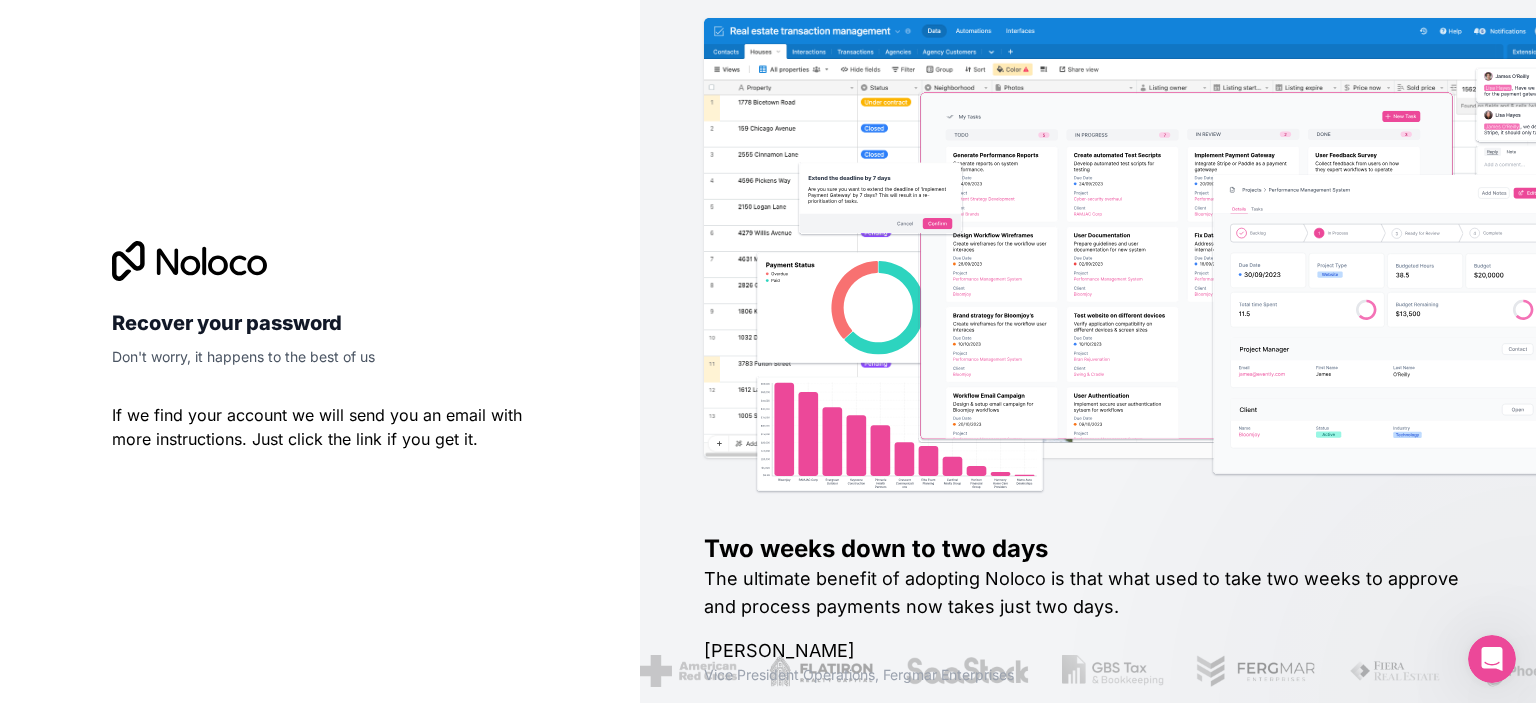 scroll, scrollTop: 0, scrollLeft: 0, axis: both 